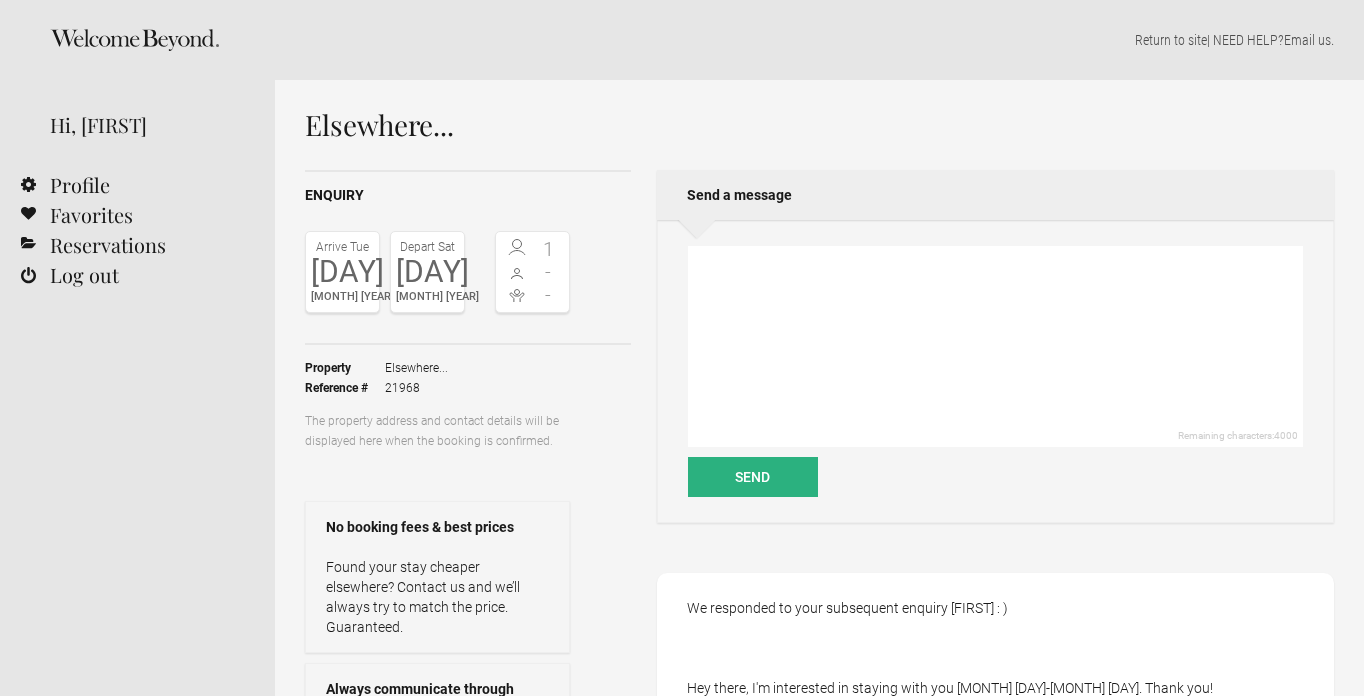 scroll, scrollTop: 0, scrollLeft: 0, axis: both 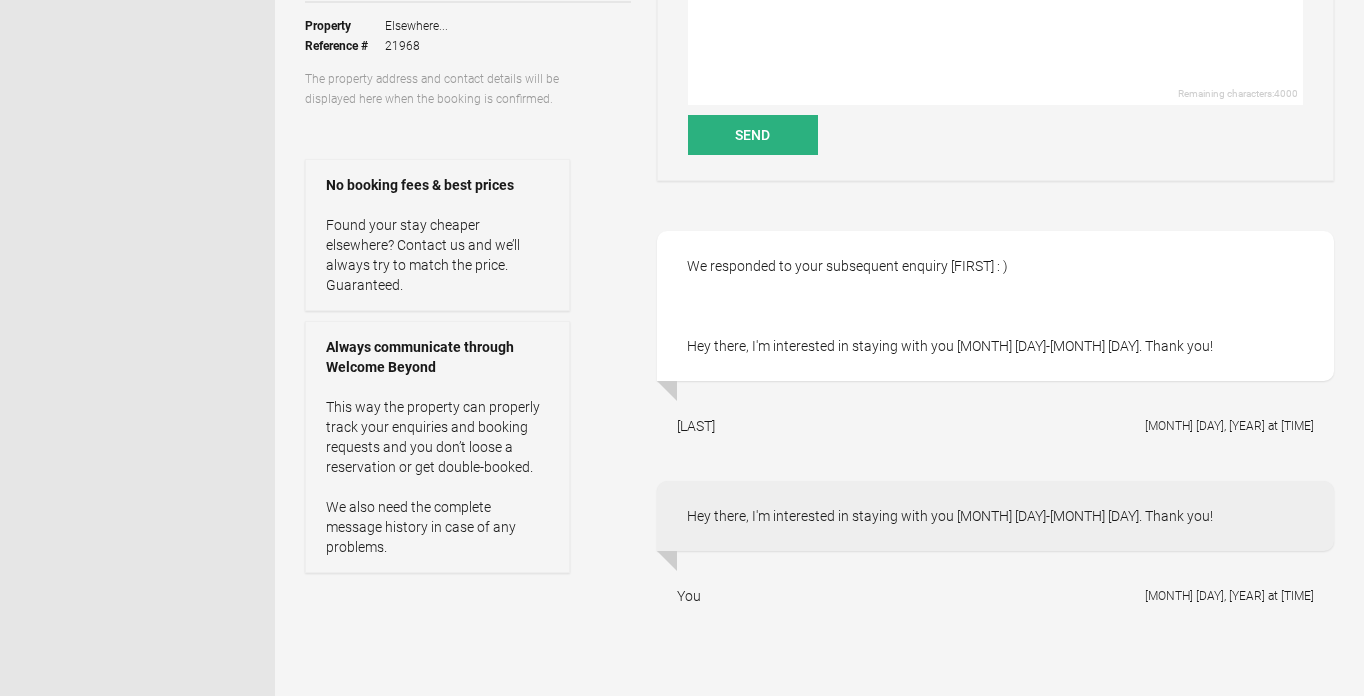 click on "Hey there, I'm interested in staying with you Dec 30-Jan 3. Thank you!" at bounding box center [995, 516] 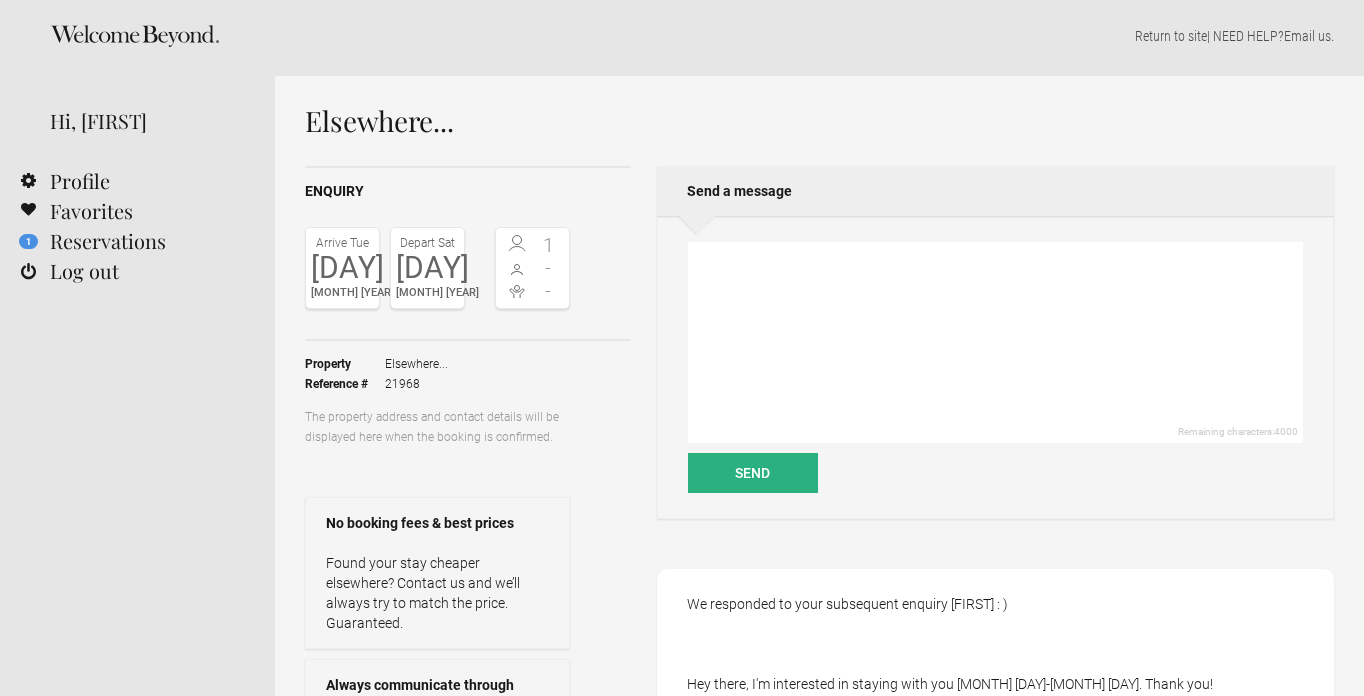 scroll, scrollTop: 0, scrollLeft: 0, axis: both 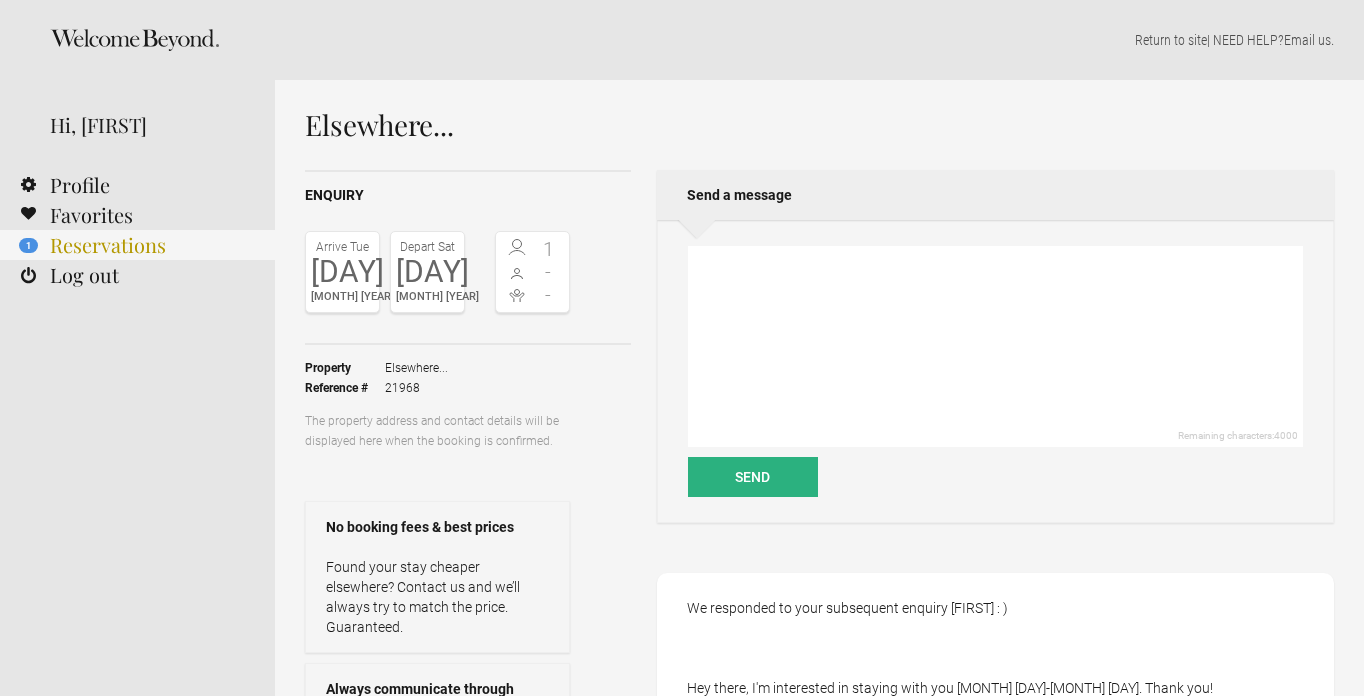 click on "1
Reservations" at bounding box center (137, 245) 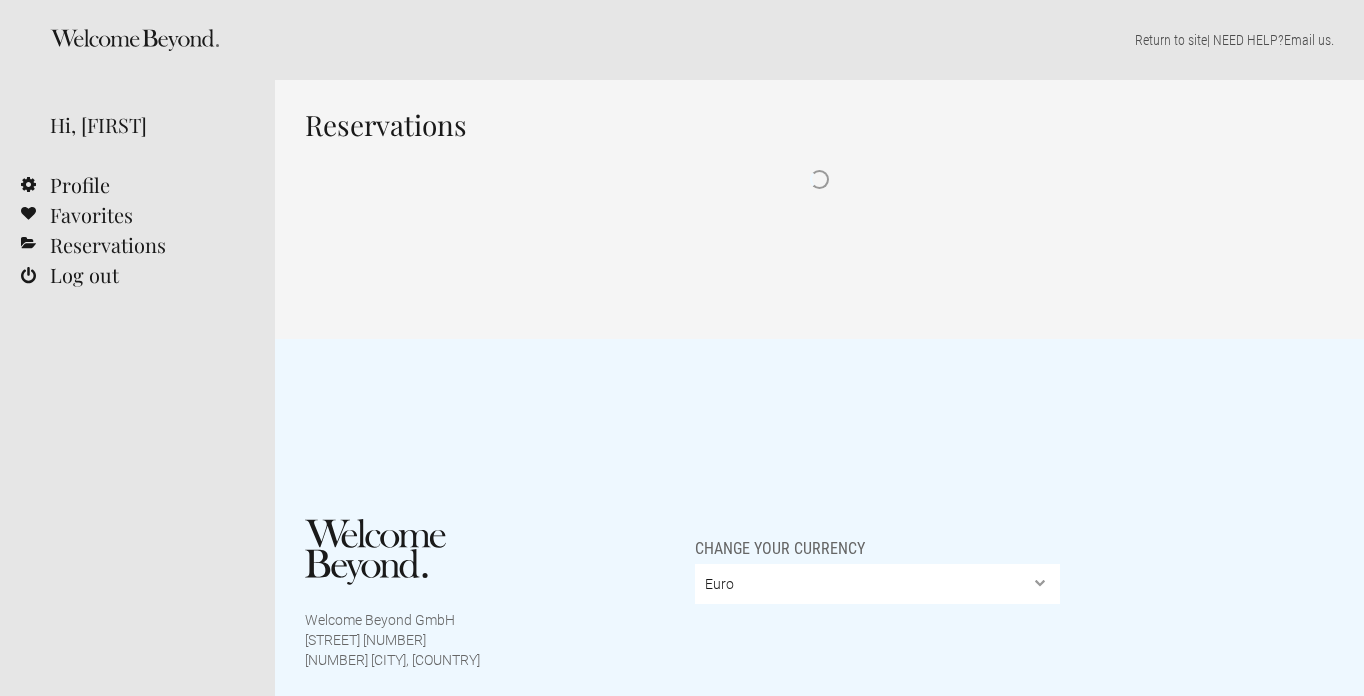 scroll, scrollTop: 0, scrollLeft: 0, axis: both 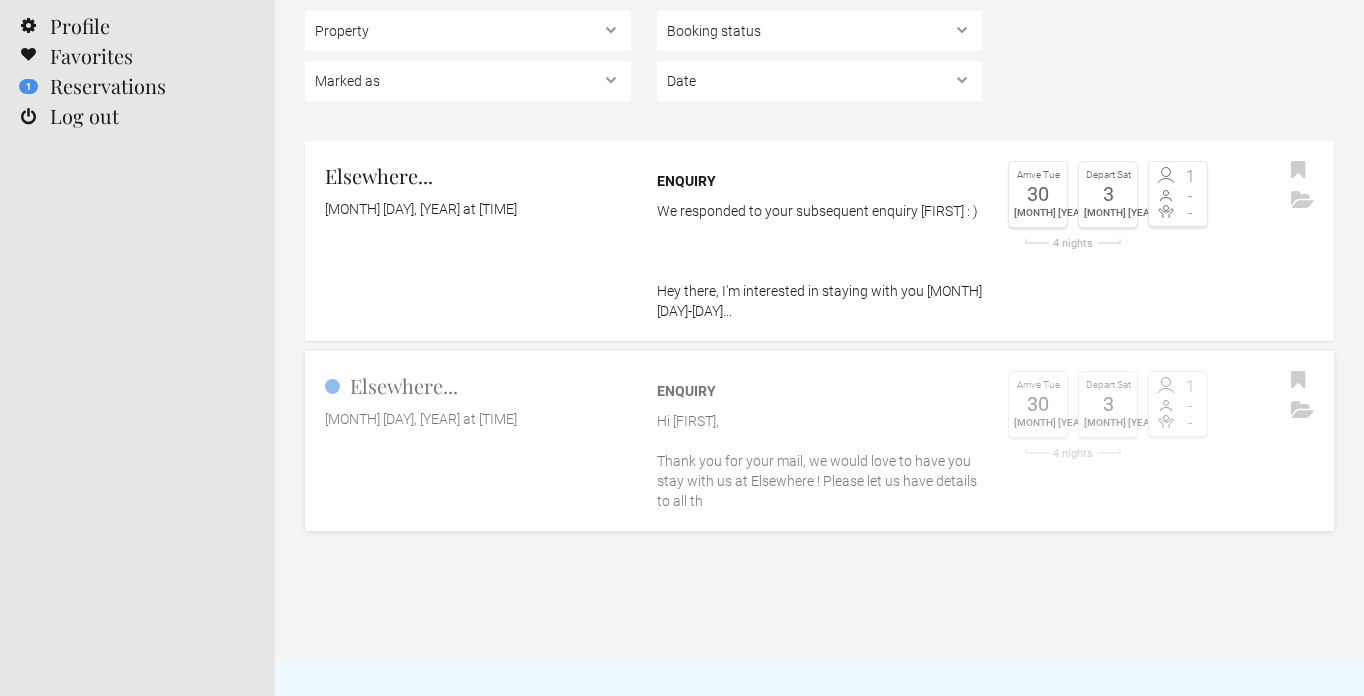 click on "Hi Jeremy,
Thank you for your mail, we would love to have you stay with us at Elsewhere ! Please let us have details to all th" at bounding box center [820, 461] 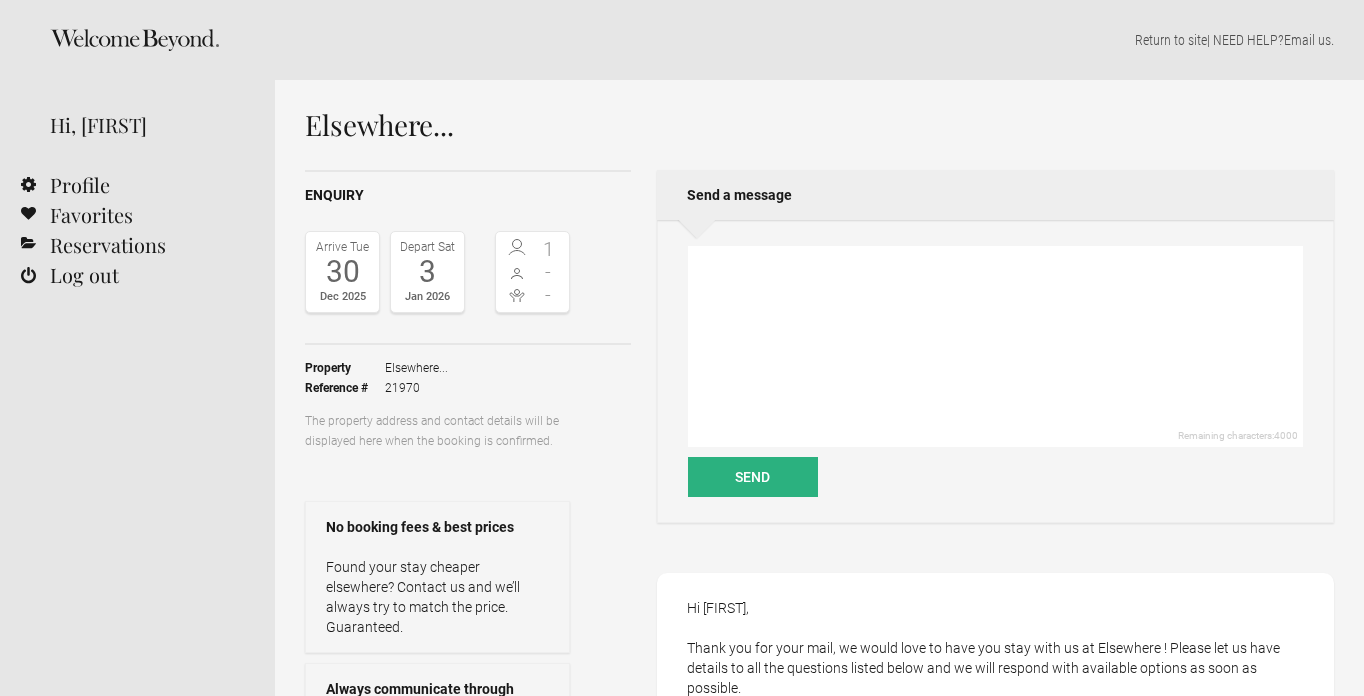 scroll, scrollTop: 0, scrollLeft: 0, axis: both 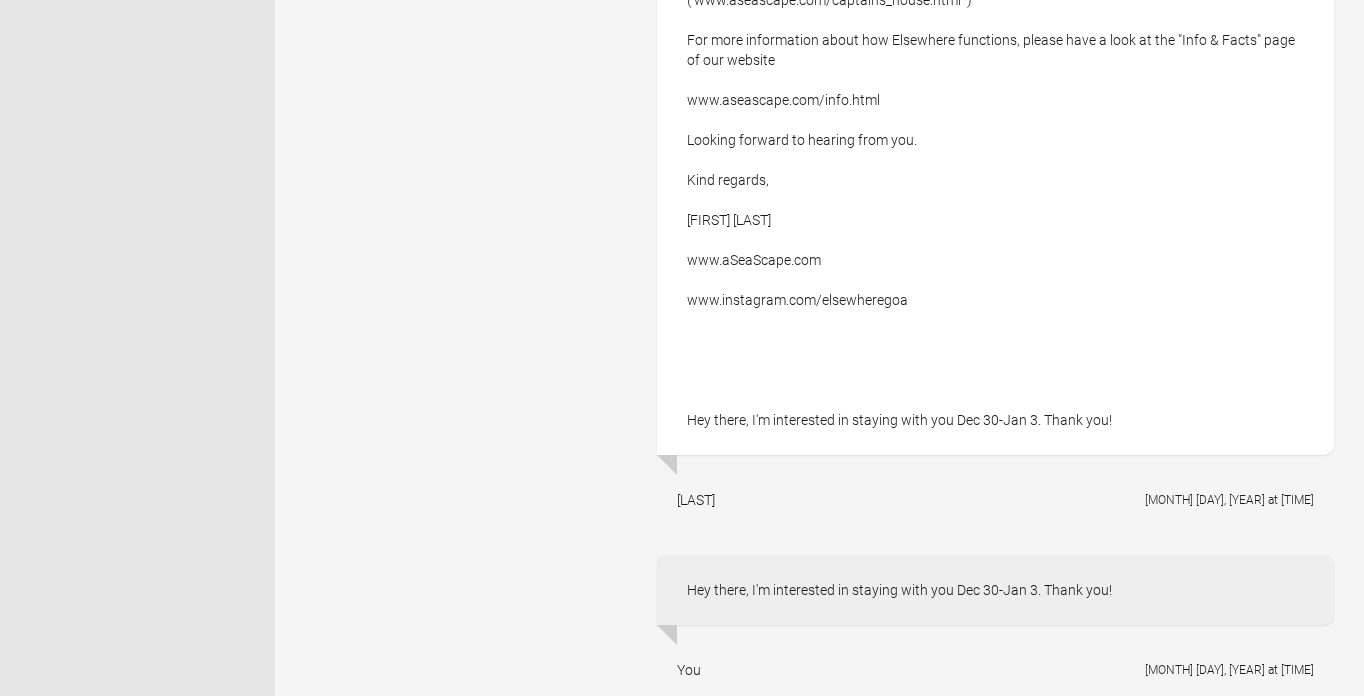 click on "Hi [FIRST],
Thank you for your mail, we would love to have you stay with us at Elsewhere ! Please let us have details to all the questions listed below and we will respond with available options as soon as possible.
Number of guests - please specify the full names, number of ladies, gentlemen and children, if any.
(Bookings are not transferable. For security reasons only guests who's full names have been provided in response to this email will be permitted to stay with us. We therefore require this information beforehand. Friends and outside guests will not be permitted onto our property. No commercial activities including photography or videgraphy are permitted at Elsewhere)
1. Full names of all (please specify - ladies, gentlemen and children also ages of children, if any). Bookings are non transferable and this list will be in our files to verify during check-in.
2. Country of residence (where you reside at the moment) and country of origin (Nationality)." at bounding box center [995, -220] 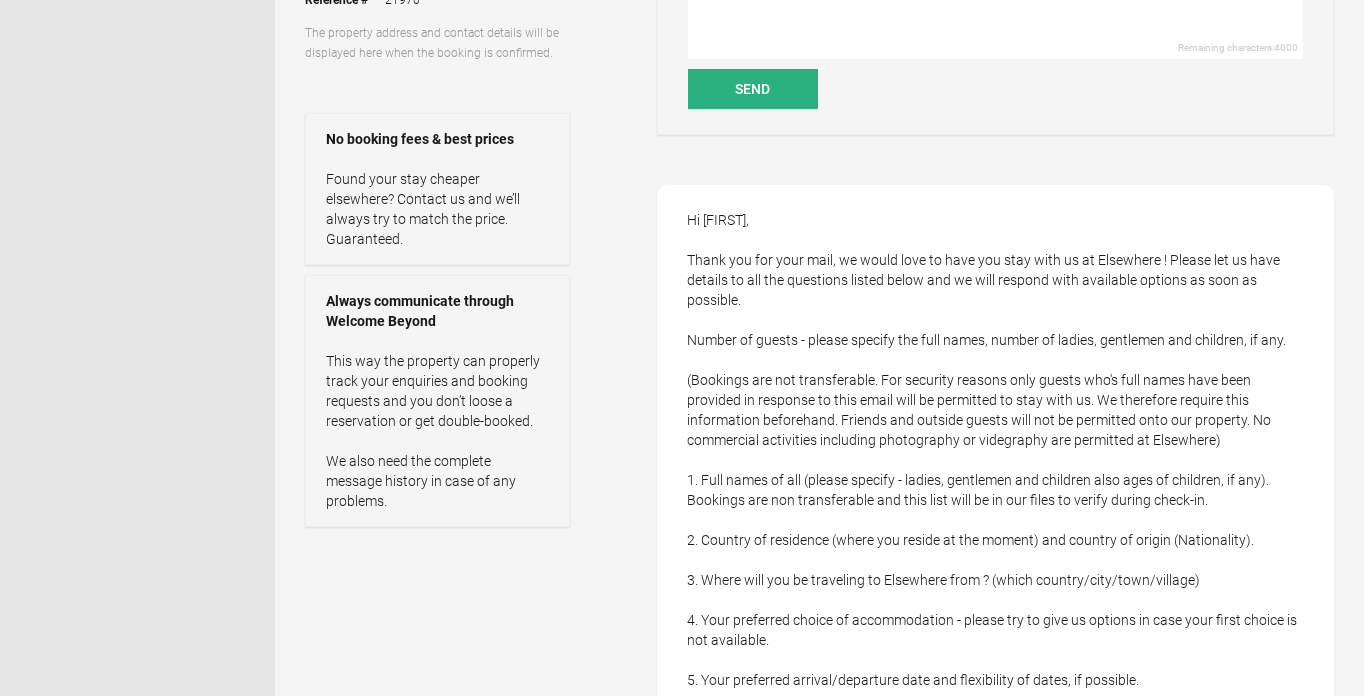 scroll, scrollTop: 253, scrollLeft: 0, axis: vertical 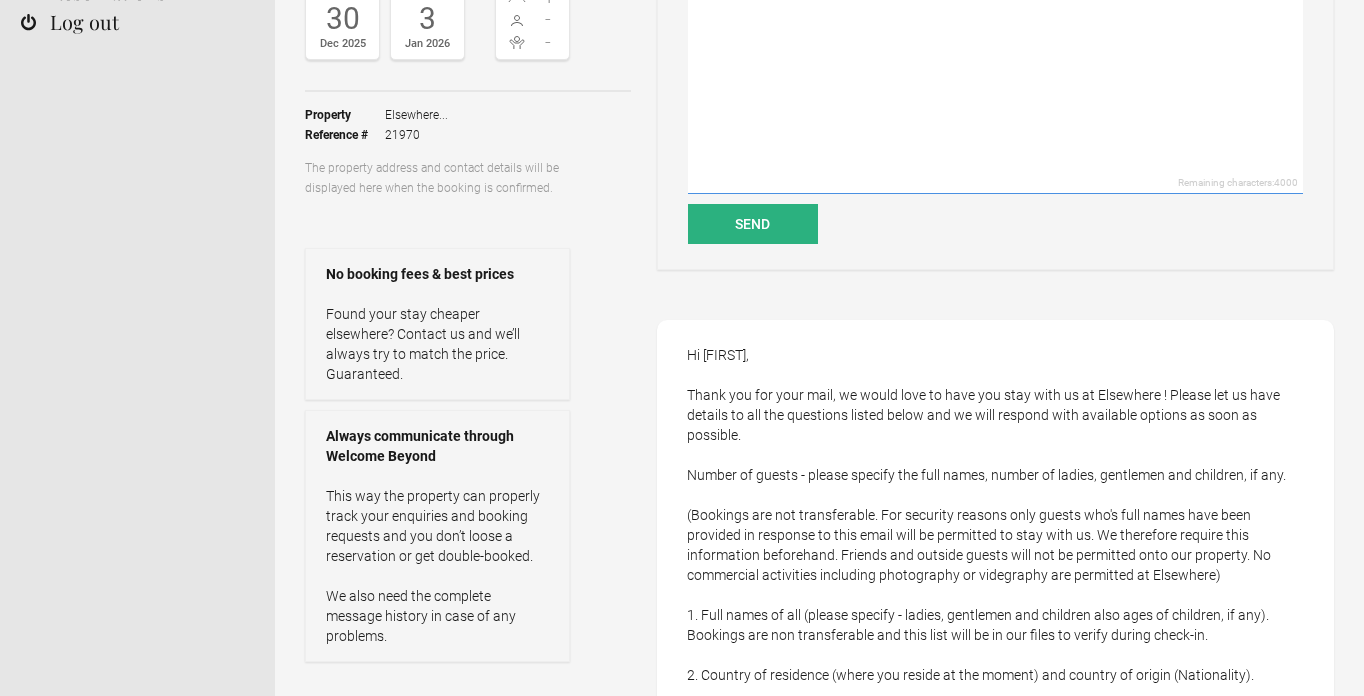 click at bounding box center (995, 93) 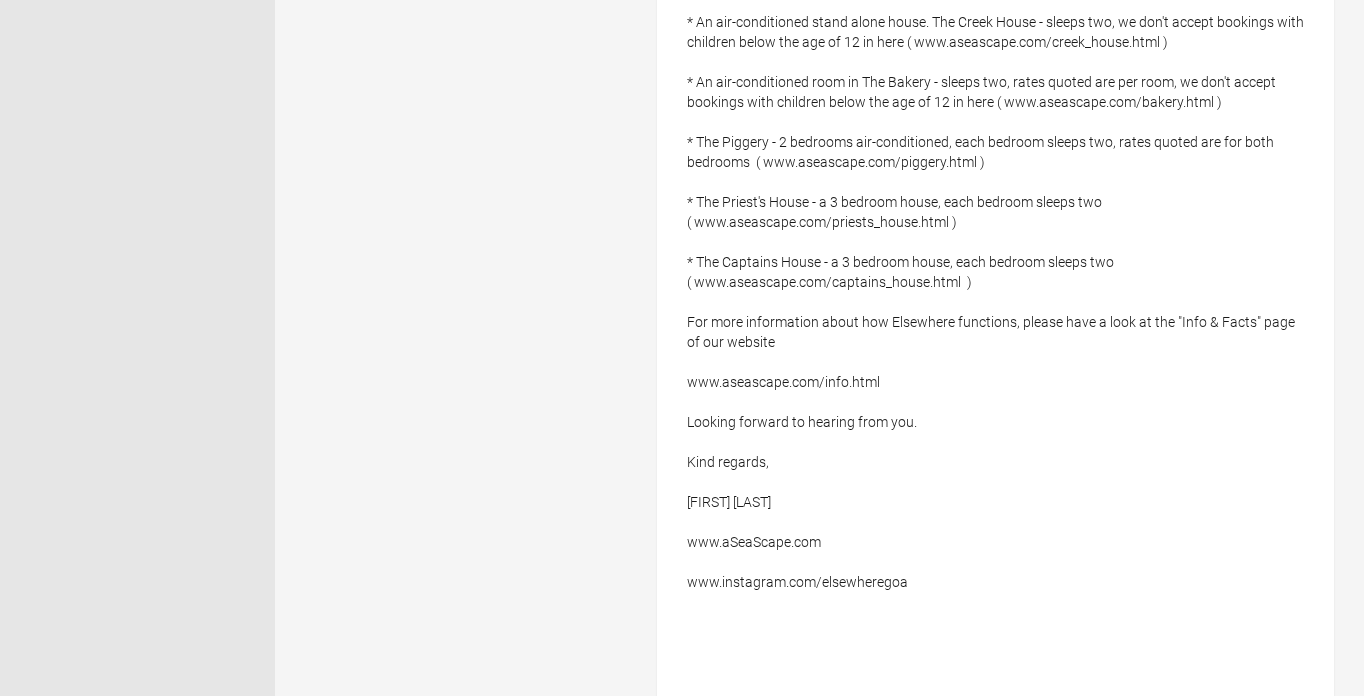 scroll, scrollTop: 1190, scrollLeft: 0, axis: vertical 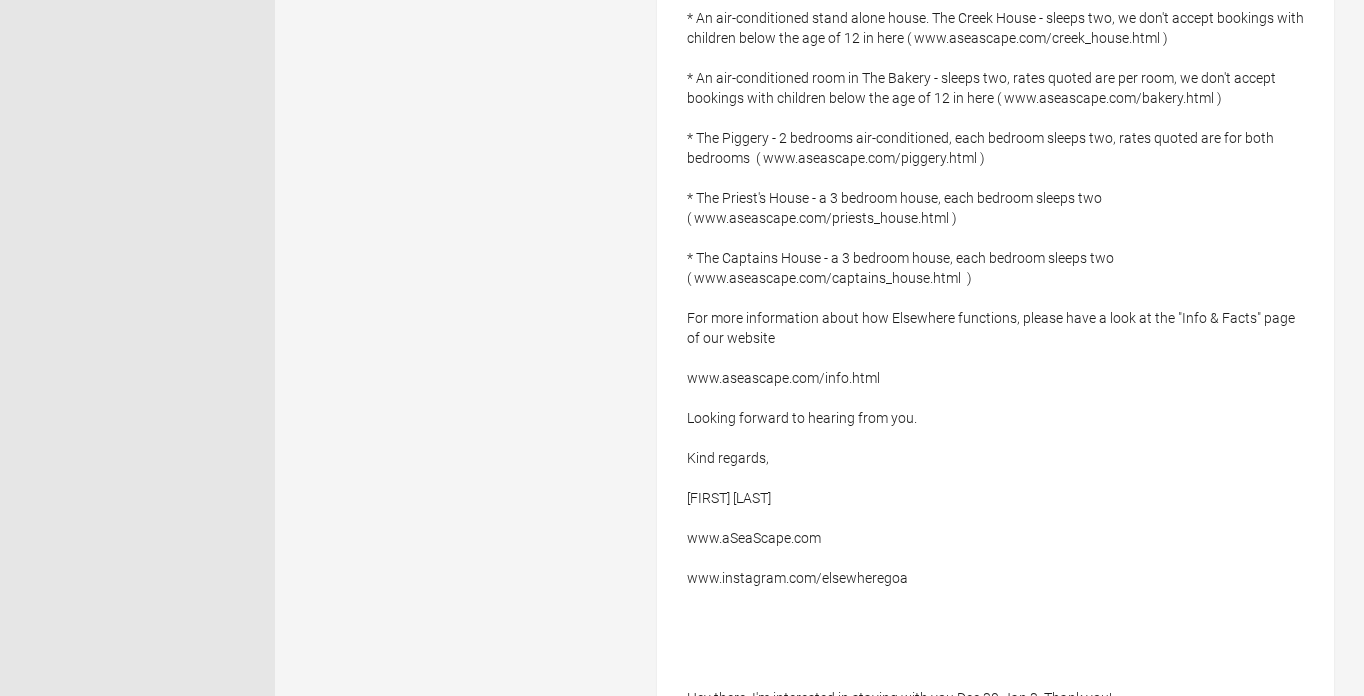 drag, startPoint x: 821, startPoint y: 537, endPoint x: 658, endPoint y: 544, distance: 163.15024 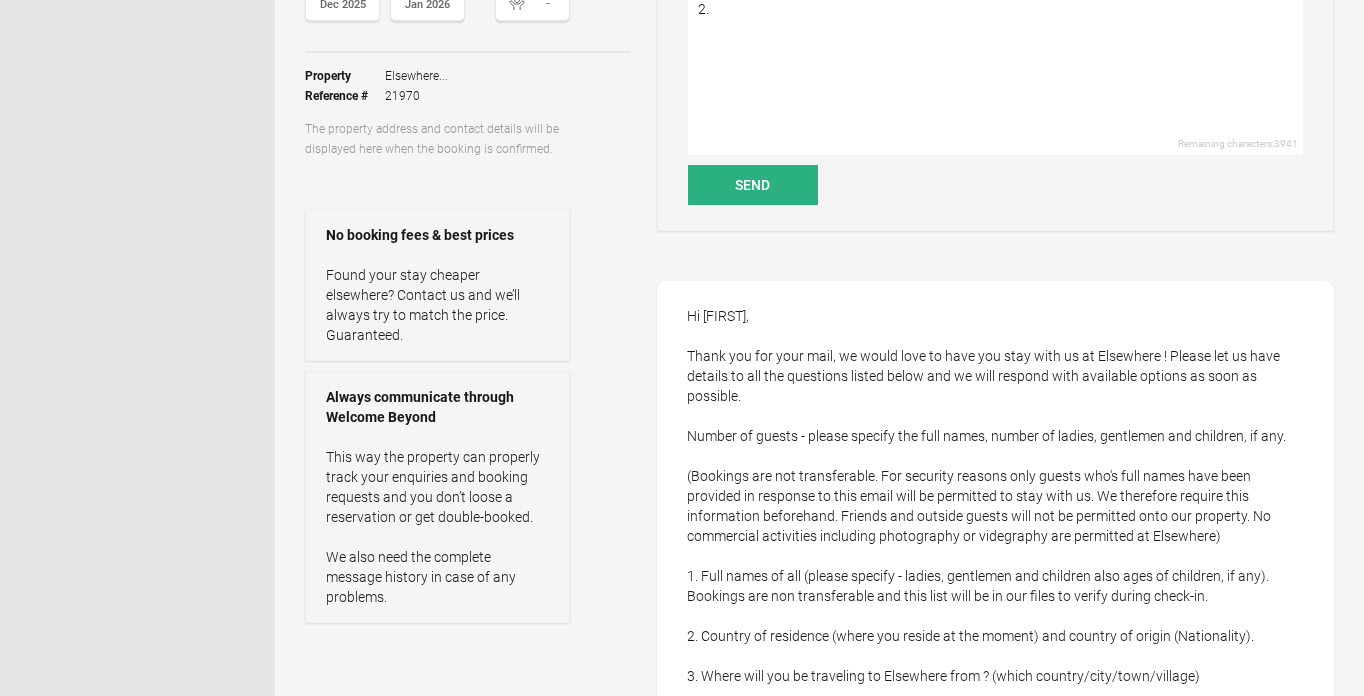 scroll, scrollTop: 0, scrollLeft: 0, axis: both 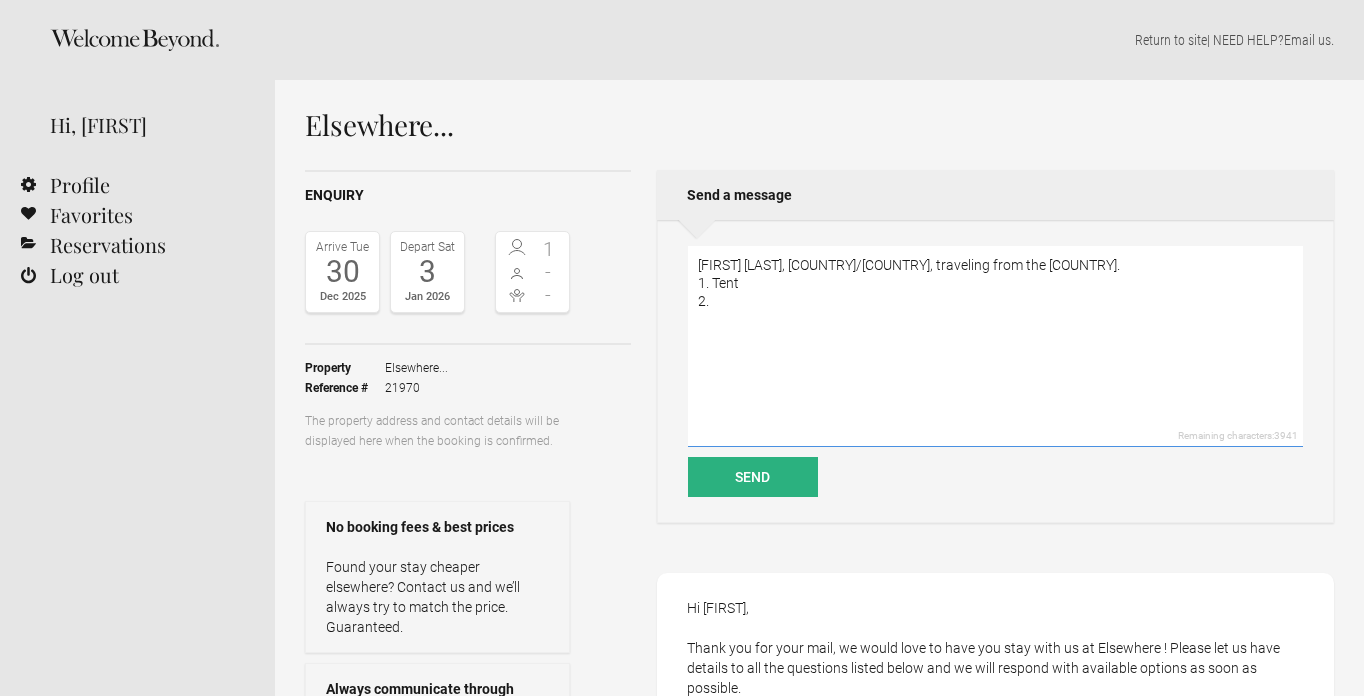 click on "[FIRST] [LAST], [COUNTRY]/[COUNTRY], traveling from the [COUNTRY].
1. Tent
2." at bounding box center (995, 346) 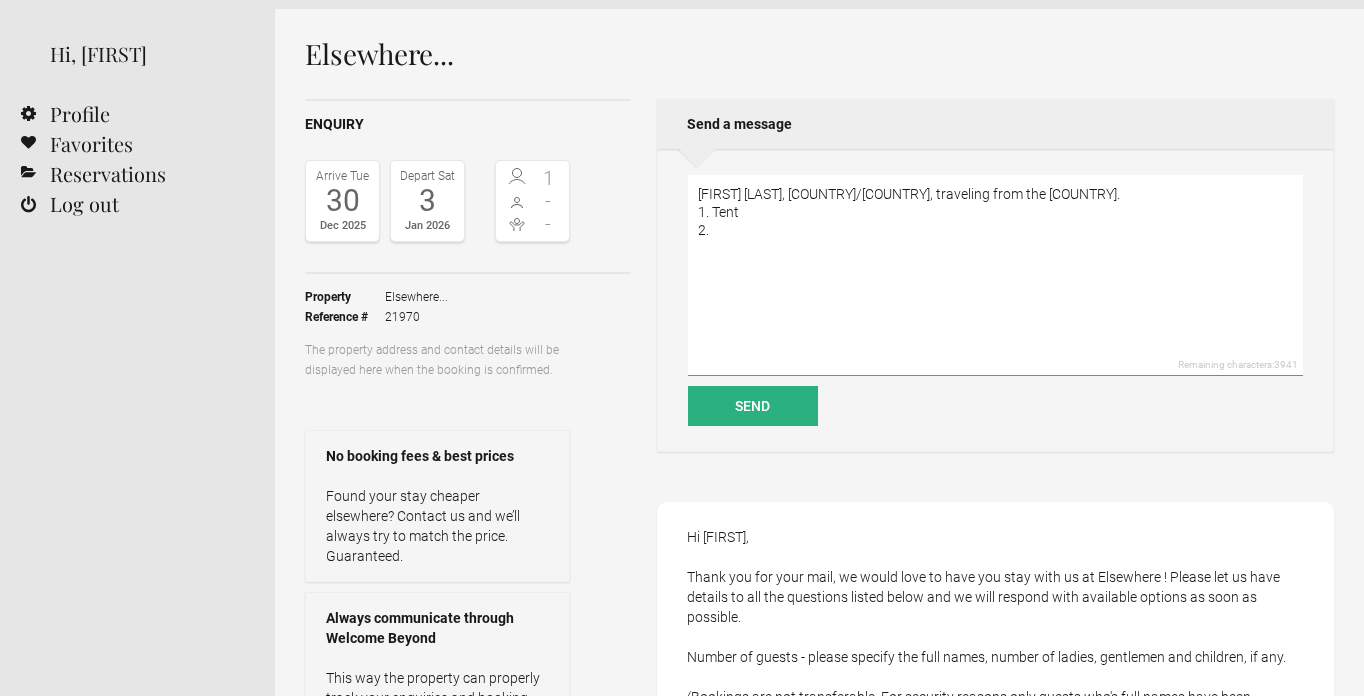 scroll, scrollTop: 0, scrollLeft: 0, axis: both 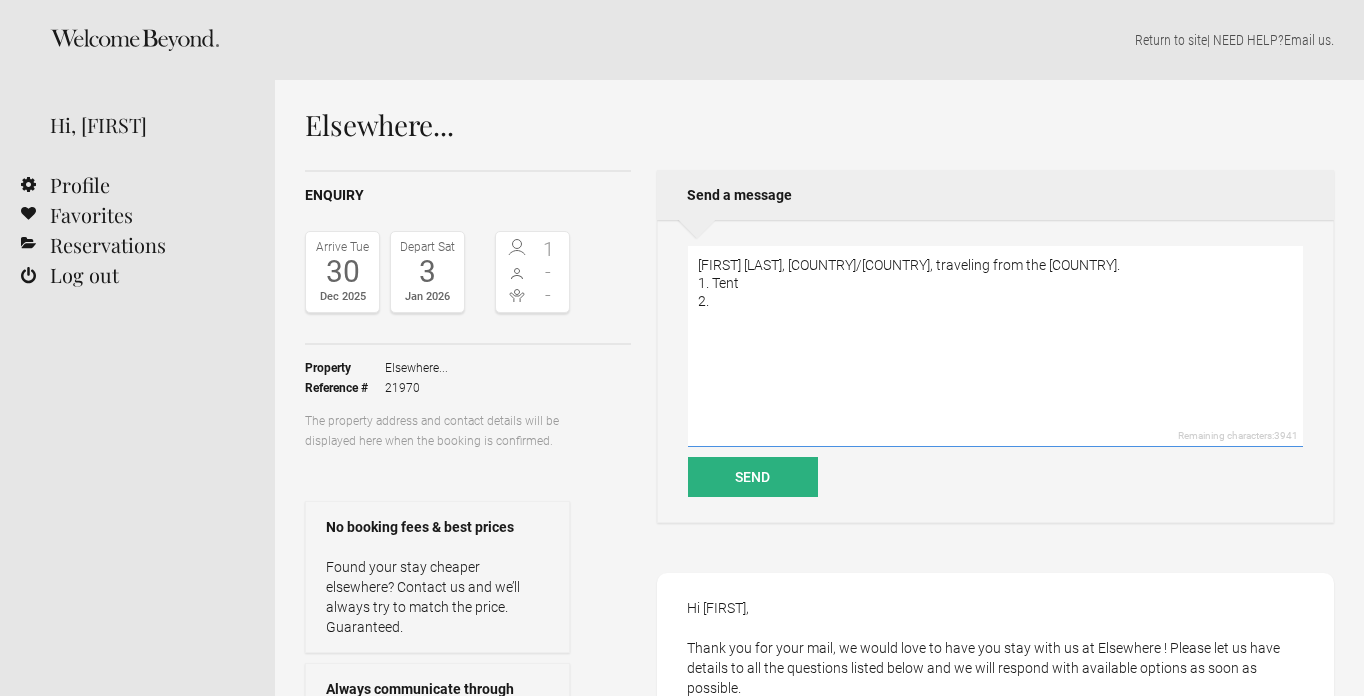 click on "[FIRST] [LAST], [COUNTRY]/[COUNTRY], traveling from the [COUNTRY].
1. Tent
2." at bounding box center (995, 346) 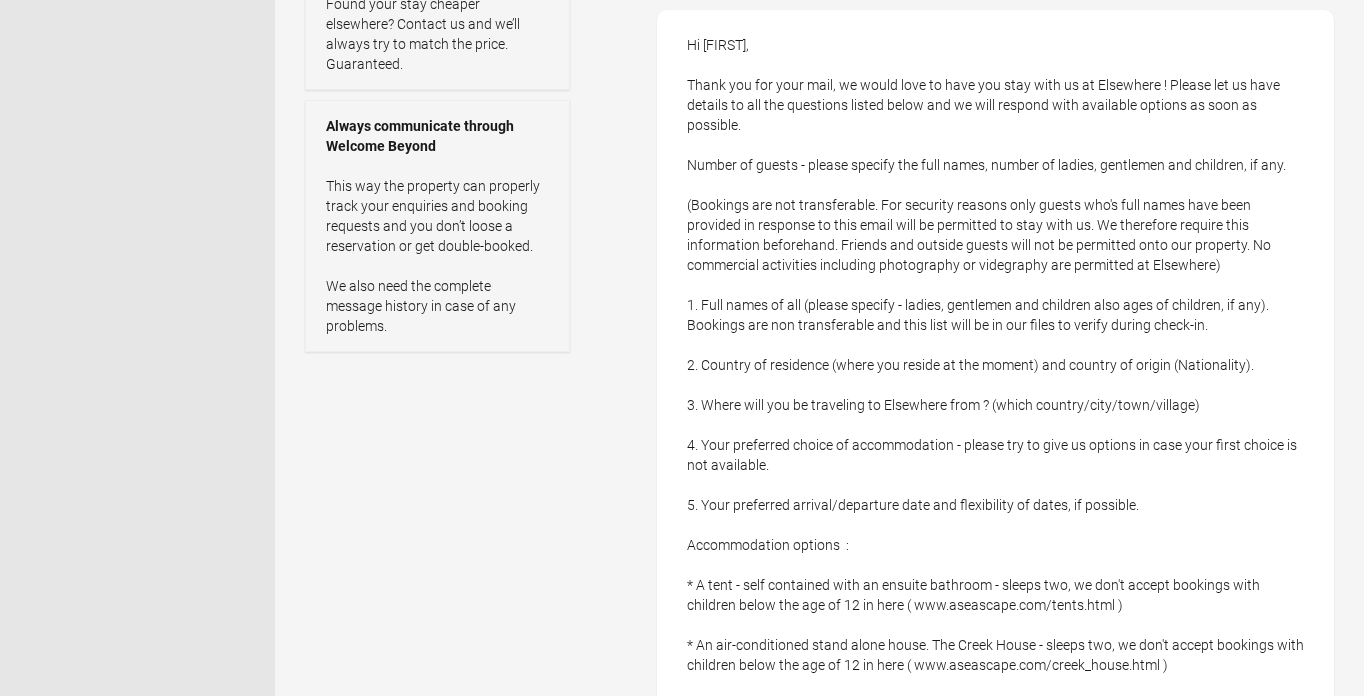 scroll, scrollTop: 82, scrollLeft: 0, axis: vertical 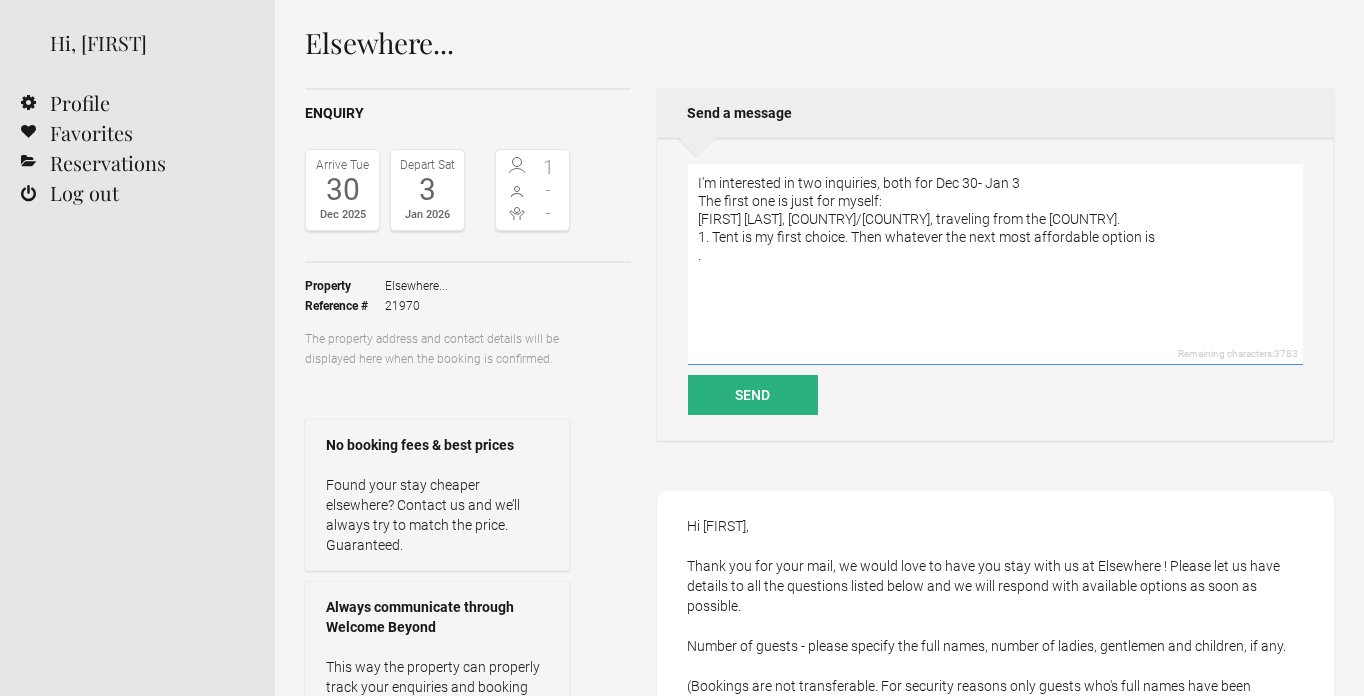 click on "I'm interested in two inquiries, both for Dec 30- Jan 3
The first one is just for myself:
[FIRST] [LAST], [COUNTRY]/[COUNTRY], traveling from the [COUNTRY].
1. Tent is my first choice. Then whatever the next most affordable option is
." at bounding box center [995, 264] 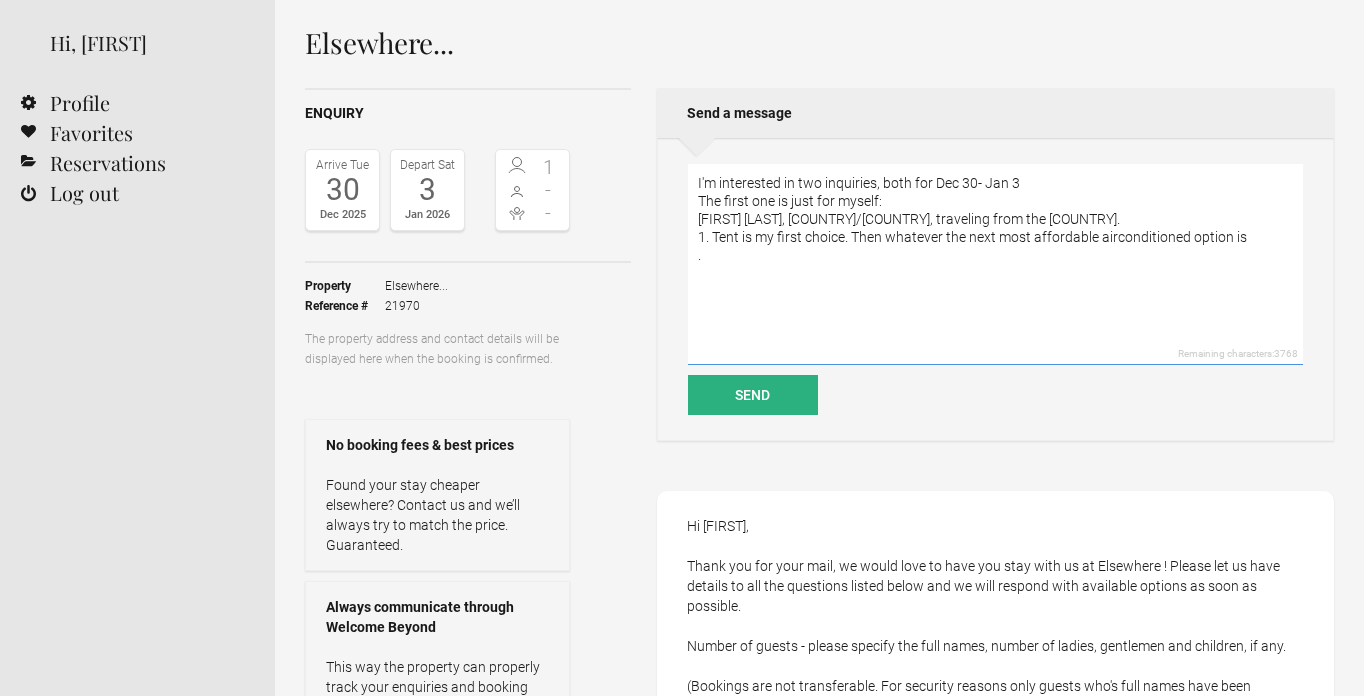 click on "I'm interested in two inquiries, both for Dec 30- Jan 3
The first one is just for myself:
[FIRST] [LAST], [COUNTRY]/[COUNTRY], traveling from the [COUNTRY].
1. Tent is my first choice. Then whatever the next most affordable airconditioned option is
." at bounding box center (995, 264) 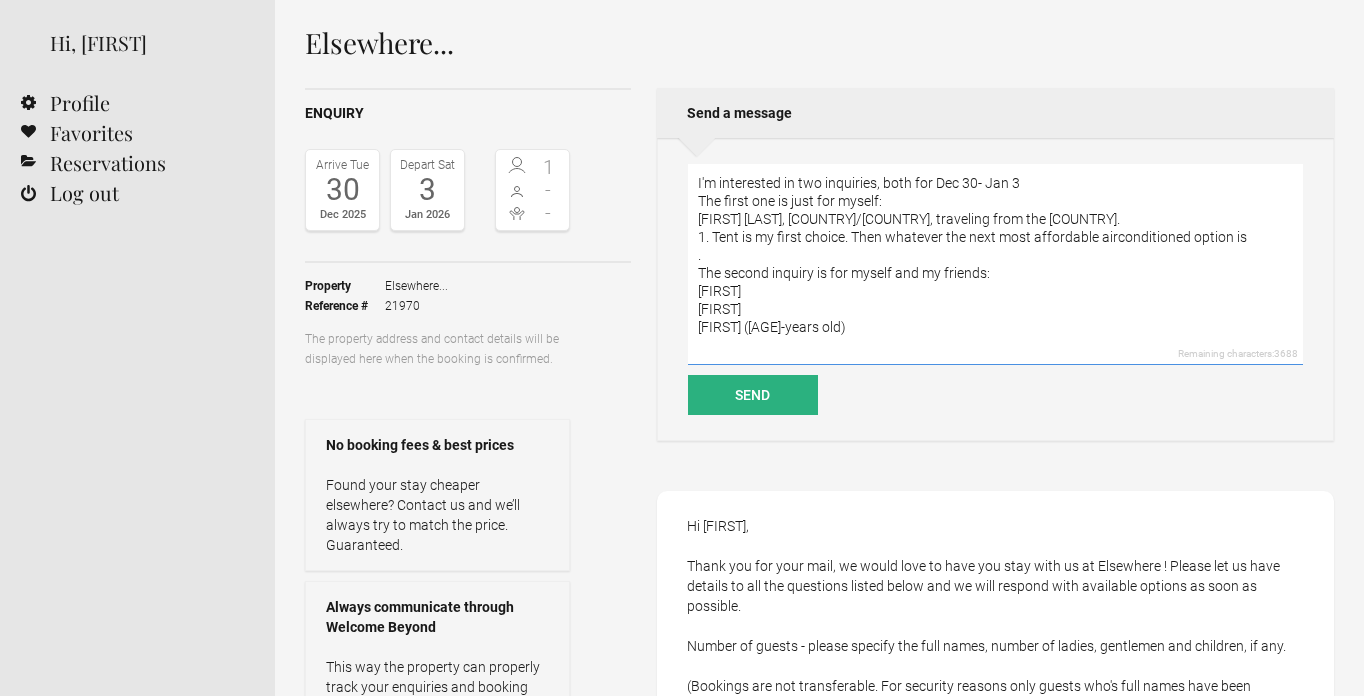 click on "I'm interested in two inquiries, both for Dec 30- Jan 3
The first one is just for myself:
[FIRST] [LAST], [COUNTRY]/[COUNTRY], traveling from the [COUNTRY].
1. Tent is my first choice. Then whatever the next most affordable airconditioned option is
.
The second inquiry is for myself and my friends:
[FIRST]
[FIRST]
[FIRST] ([AGE]-years old)" at bounding box center [995, 264] 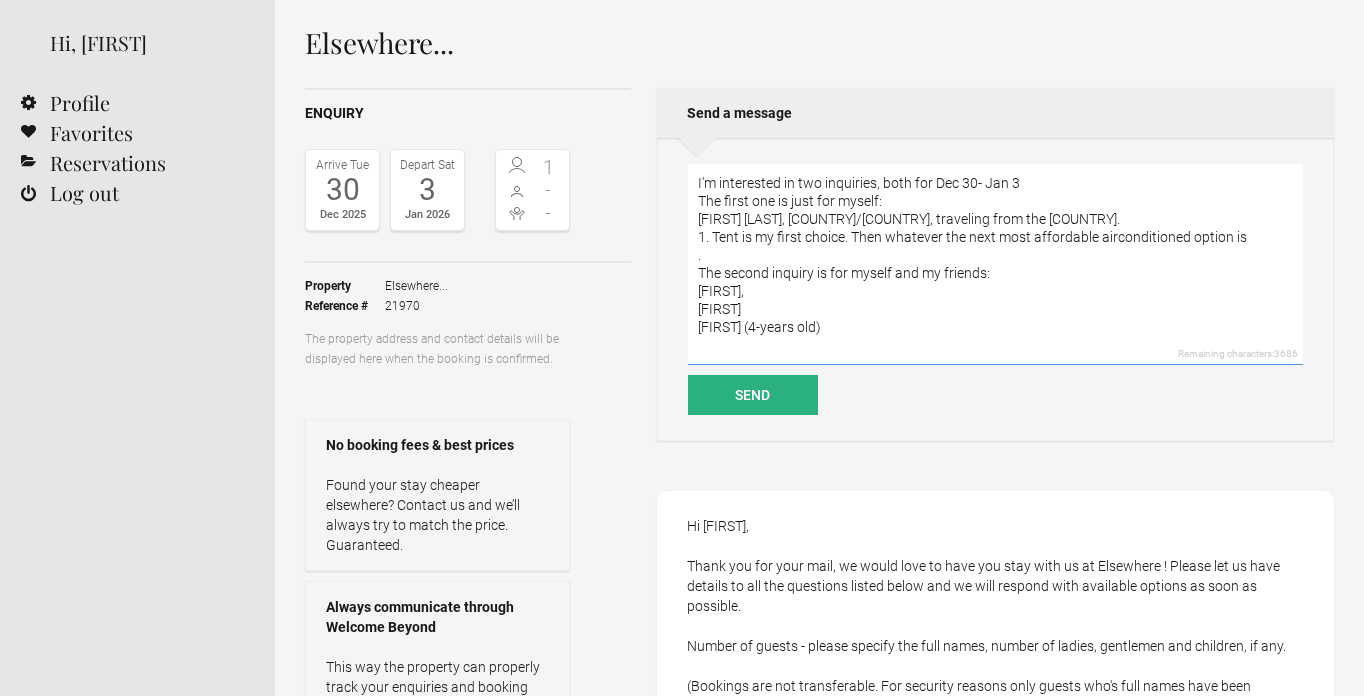 paste on "[COUNTRY]/[COUNTRY], traveling from the [COUNTRY]." 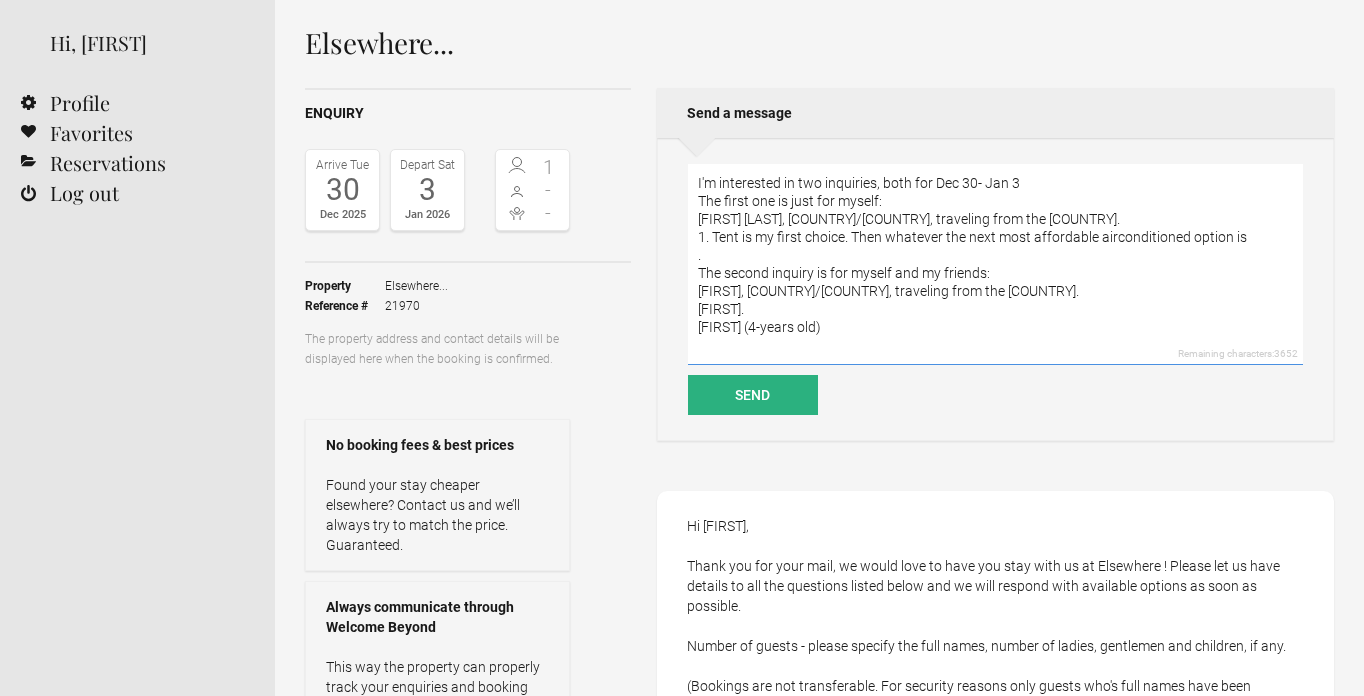 paste on "[COUNTRY]/[COUNTRY], traveling from the [COUNTRY]." 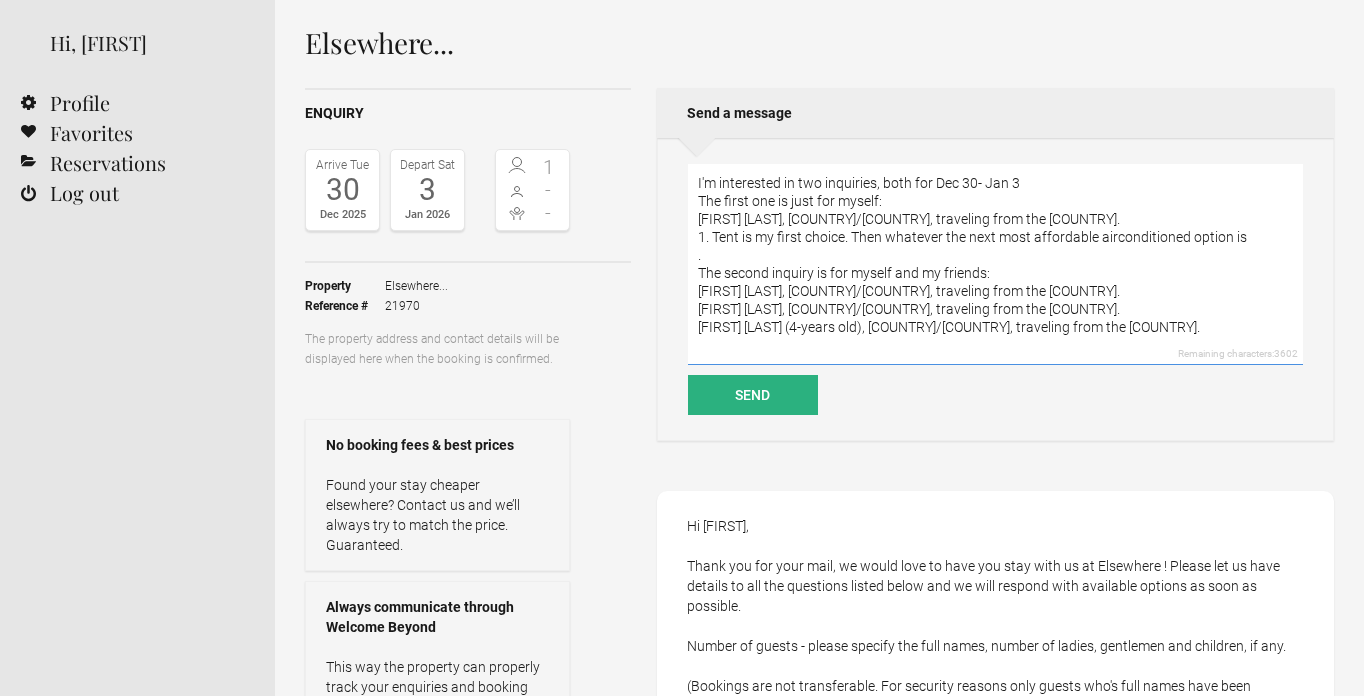 paste on "[COUNTRY]/[COUNTRY], traveling from the [COUNTRY]." 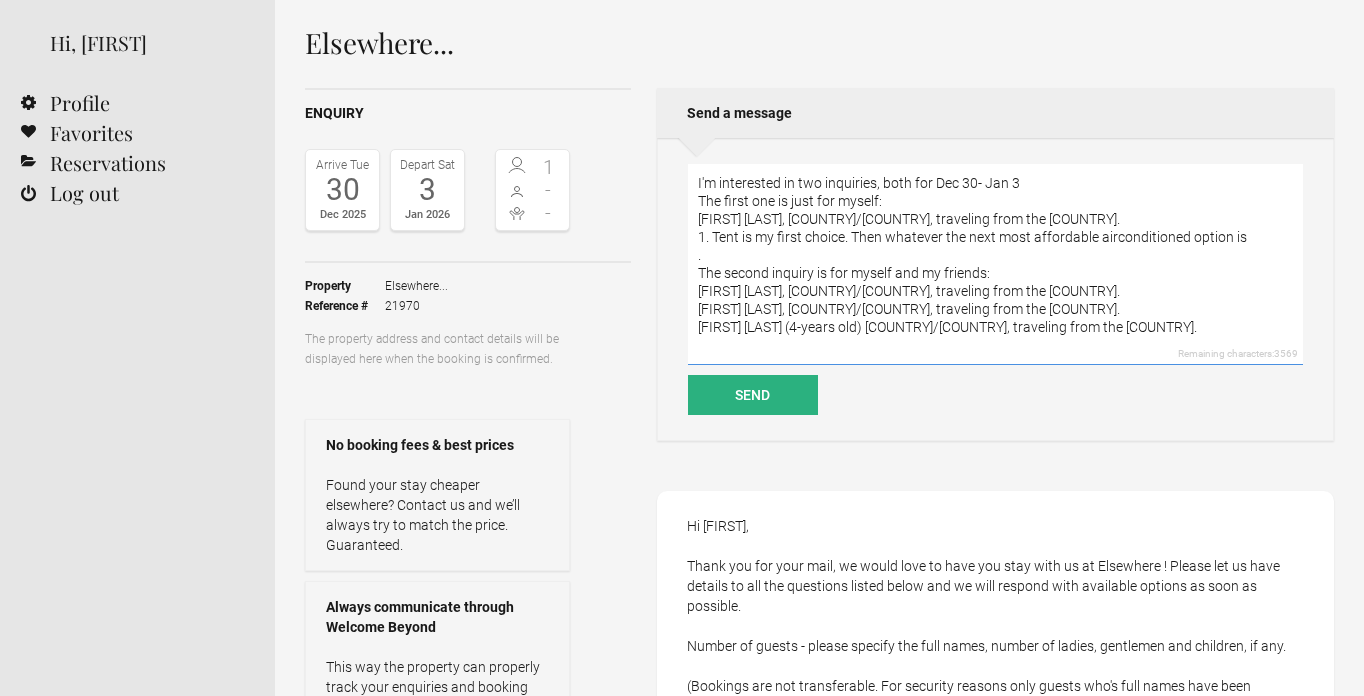 click on "I'm interested in two inquiries, both for Dec 30- Jan 3
The first one is just for myself:
[FIRST] [LAST], [COUNTRY]/[COUNTRY], traveling from the [COUNTRY].
1. Tent is my first choice. Then whatever the next most affordable airconditioned option is
.
The second inquiry is for myself and my friends:
[FIRST] [LAST], [COUNTRY]/[COUNTRY], traveling from the [COUNTRY].
[FIRST] [LAST], [COUNTRY]/[COUNTRY], traveling from the [COUNTRY].
[FIRST] [LAST] (4-years old) [COUNTRY]/[COUNTRY], traveling from the [COUNTRY]." at bounding box center [995, 264] 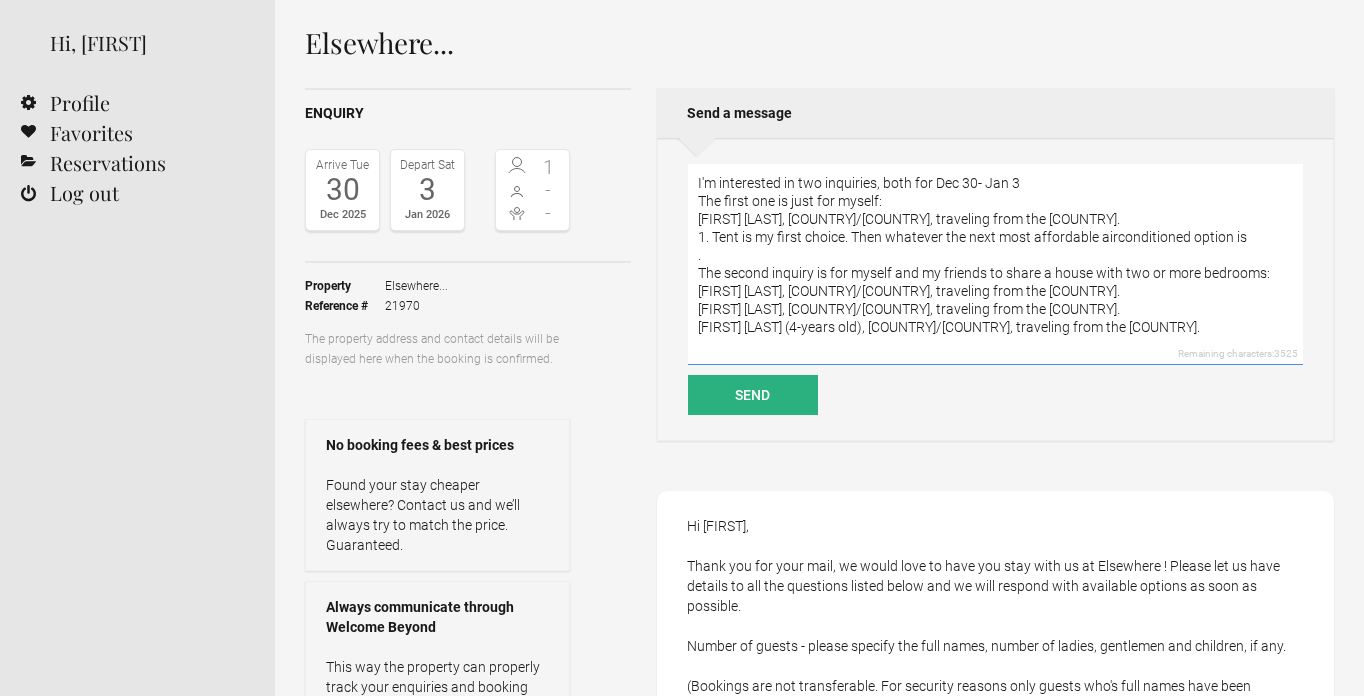 click on "I'm interested in two inquiries, both for Dec 30- Jan 3
The first one is just for myself:
[FIRST] [LAST], [COUNTRY]/[COUNTRY], traveling from the [COUNTRY].
1. Tent is my first choice. Then whatever the next most affordable airconditioned option is
.
The second inquiry is for myself and my friends to share a house with two or more bedrooms:
[FIRST] [LAST], [COUNTRY]/[COUNTRY], traveling from the [COUNTRY].
[FIRST] [LAST], [COUNTRY]/[COUNTRY], traveling from the [COUNTRY].
[FIRST] [LAST] (4-years old), [COUNTRY]/[COUNTRY], traveling from the [COUNTRY]." at bounding box center (995, 264) 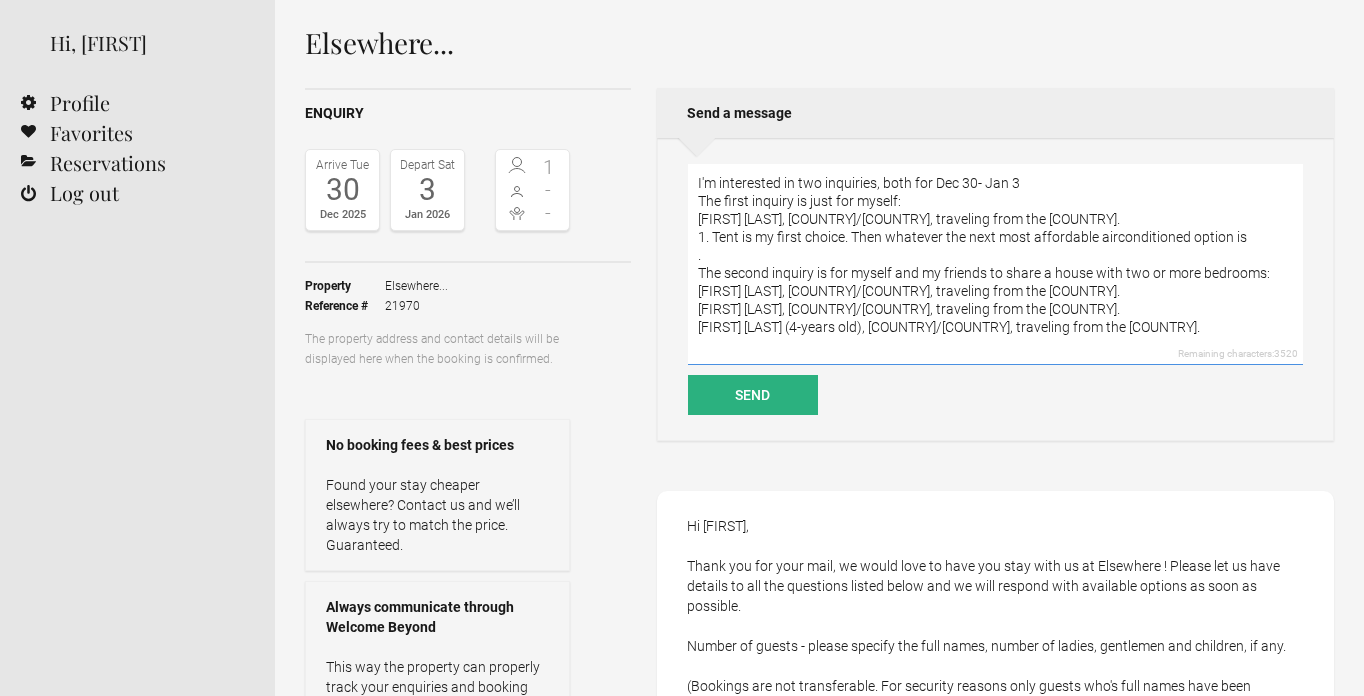 scroll, scrollTop: 7, scrollLeft: 0, axis: vertical 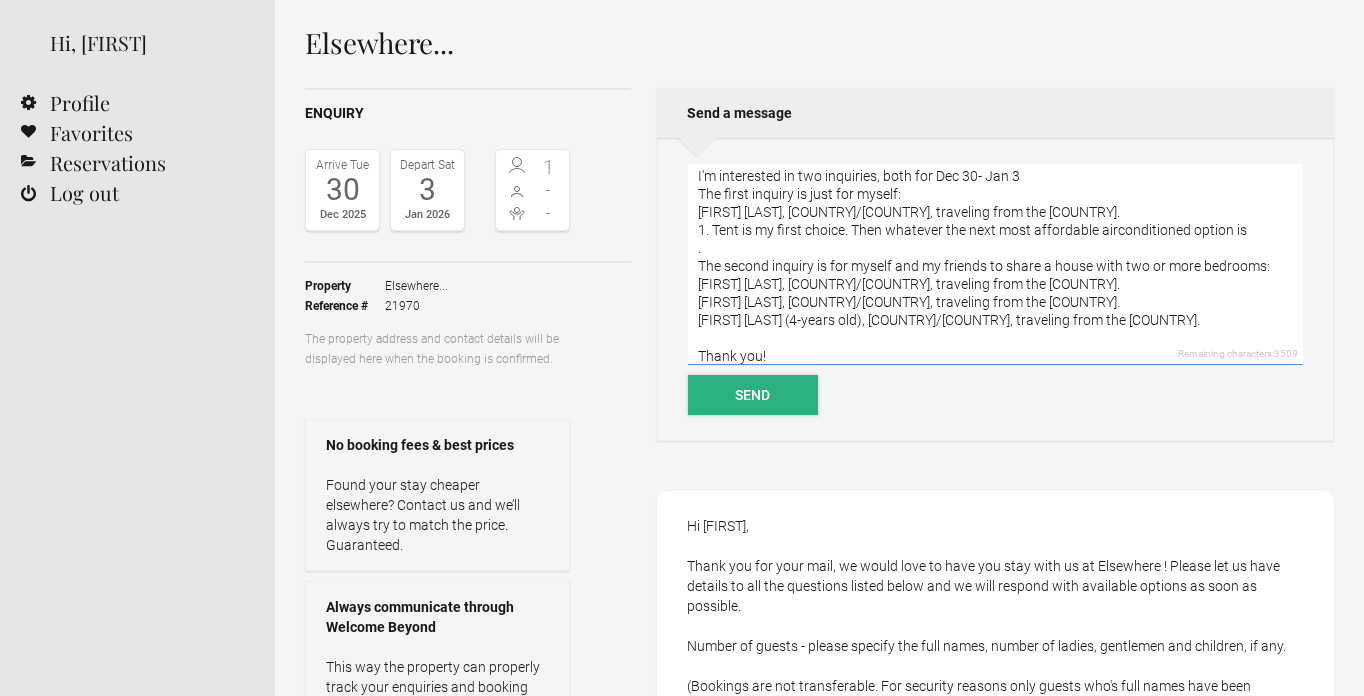 type on "I'm interested in two inquiries, both for Dec 30- Jan 3
The first inquiry is just for myself:
[FIRST] [LAST], [COUNTRY]/[COUNTRY], traveling from the [COUNTRY].
1. Tent is my first choice. Then whatever the next most affordable airconditioned option is
.
The second inquiry is for myself and my friends to share a house with two or more bedrooms:
[FIRST] [LAST], [COUNTRY]/[COUNTRY], traveling from the [COUNTRY].
[FIRST] [LAST], [COUNTRY]/[COUNTRY], traveling from the [COUNTRY].
[FIRST] [LAST] (4-years old), [COUNTRY]/[COUNTRY], traveling from the [COUNTRY].
Thank you!" 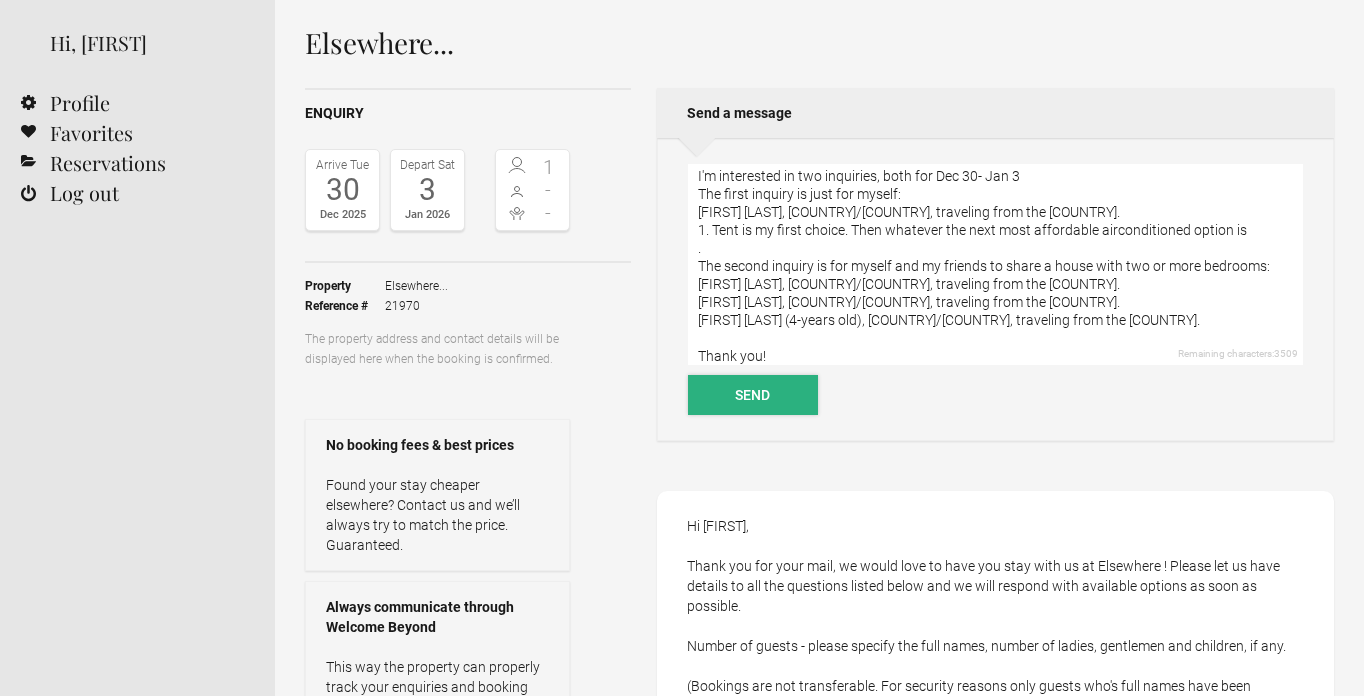 click on "Send" at bounding box center (753, 395) 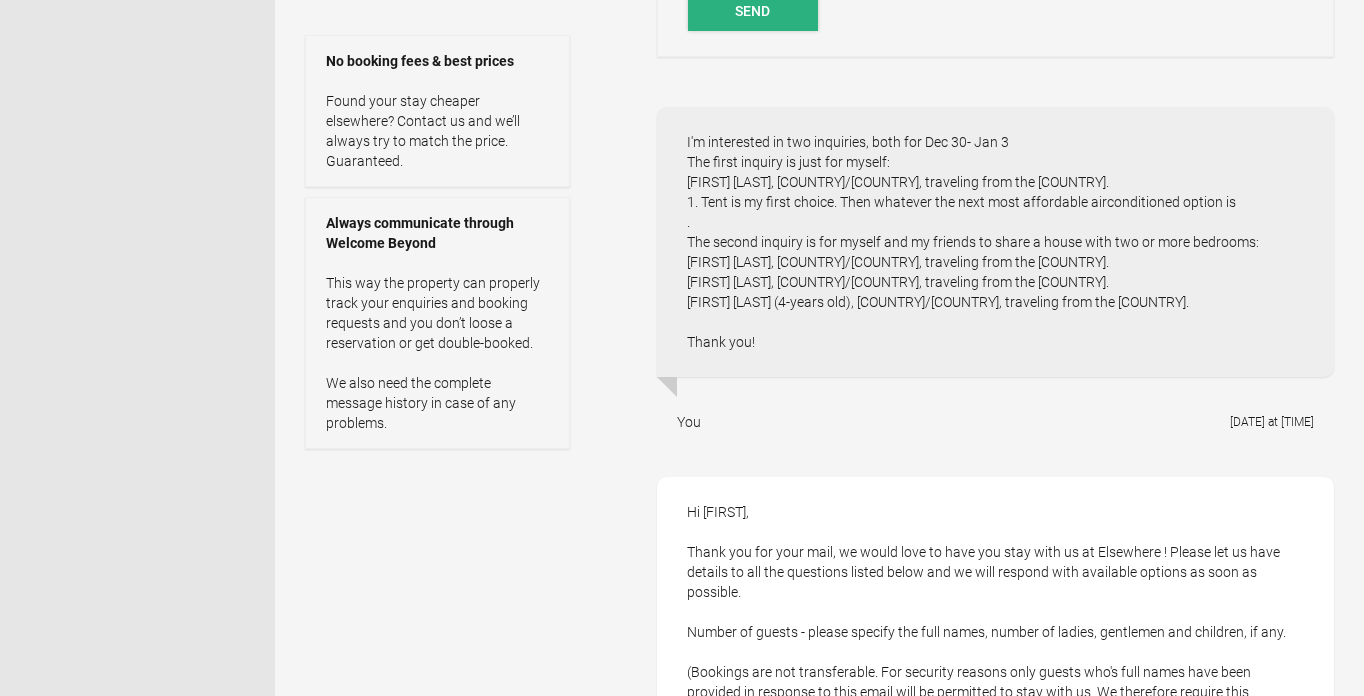 scroll, scrollTop: 464, scrollLeft: 0, axis: vertical 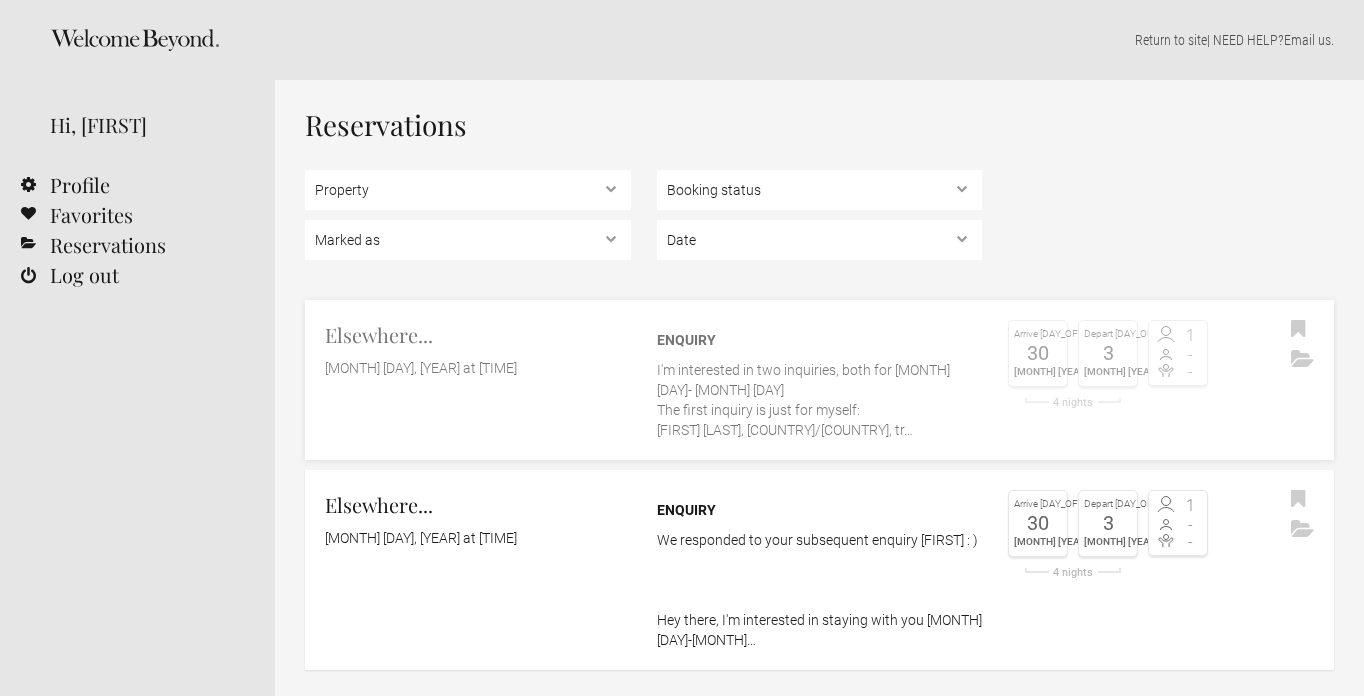 click on "I'm interested in two inquiries, both for [MONTH] [DAY]- [MONTH] [DAY]
The first inquiry is just for myself:
[FIRST] [LAST], [COUNTRY]/[COUNTRY], tr…" at bounding box center (820, 400) 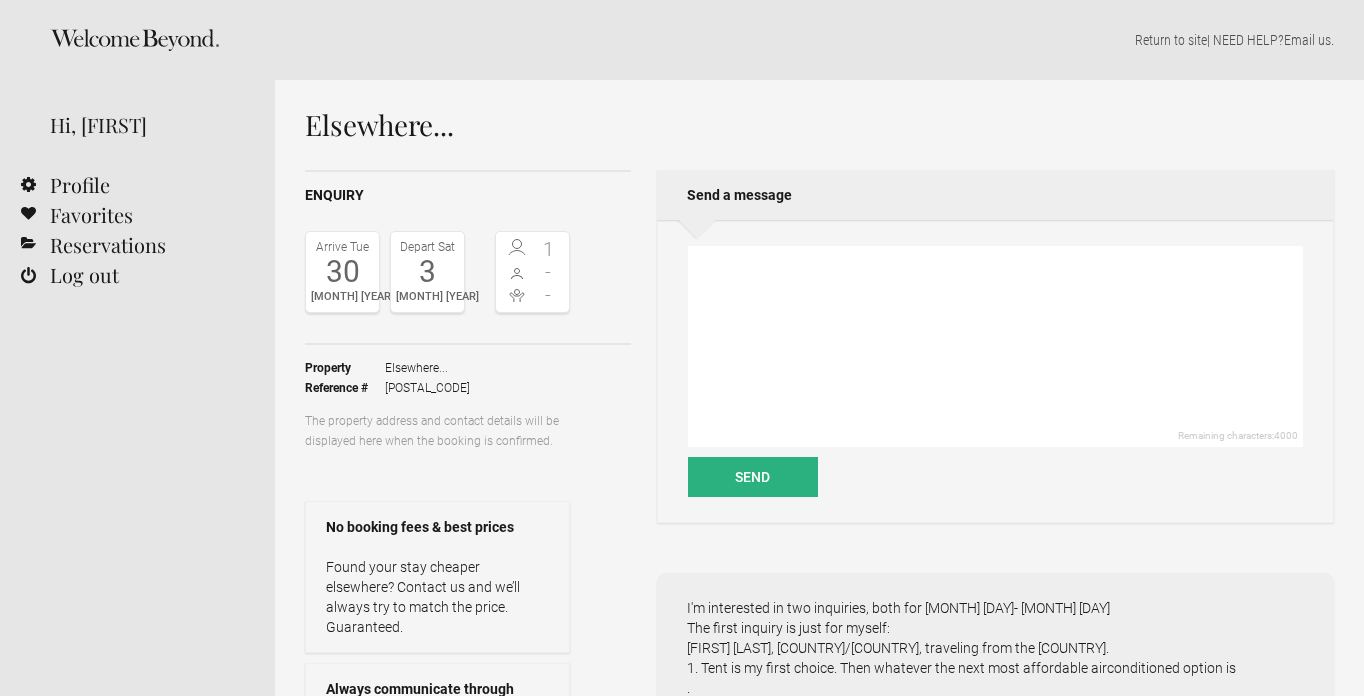 scroll, scrollTop: 0, scrollLeft: 0, axis: both 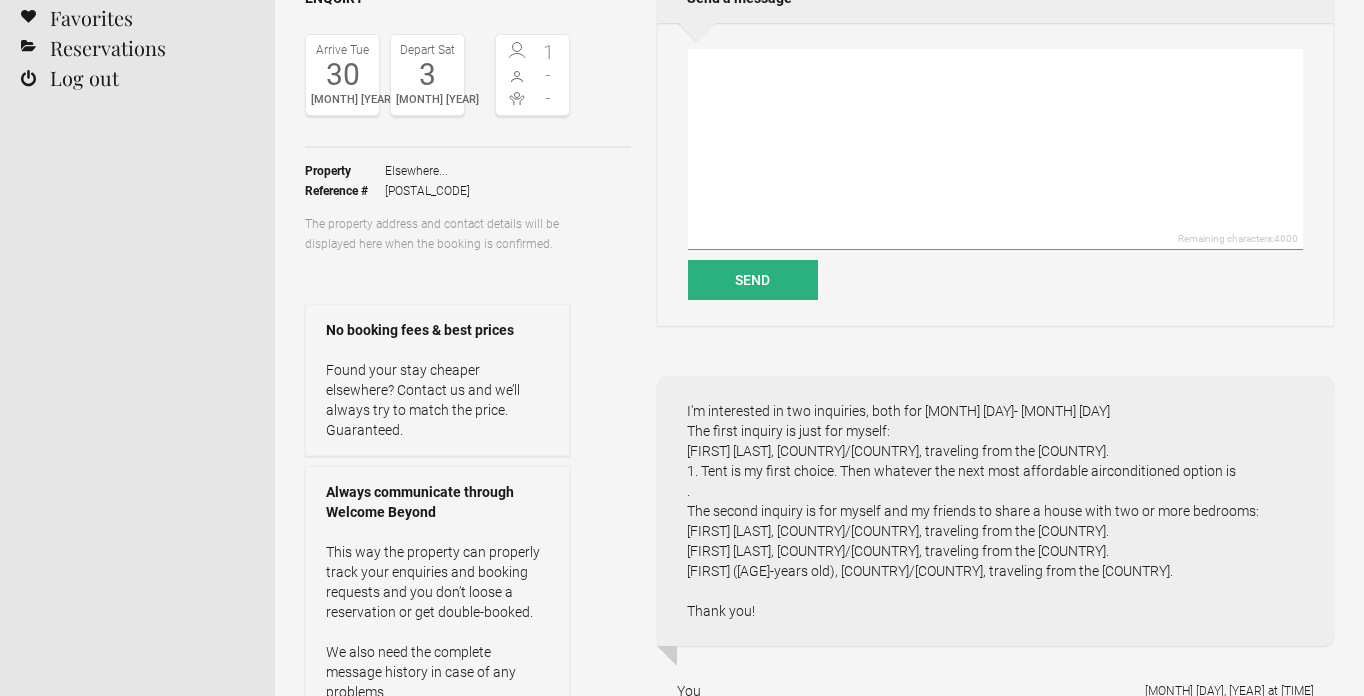 click at bounding box center (995, 149) 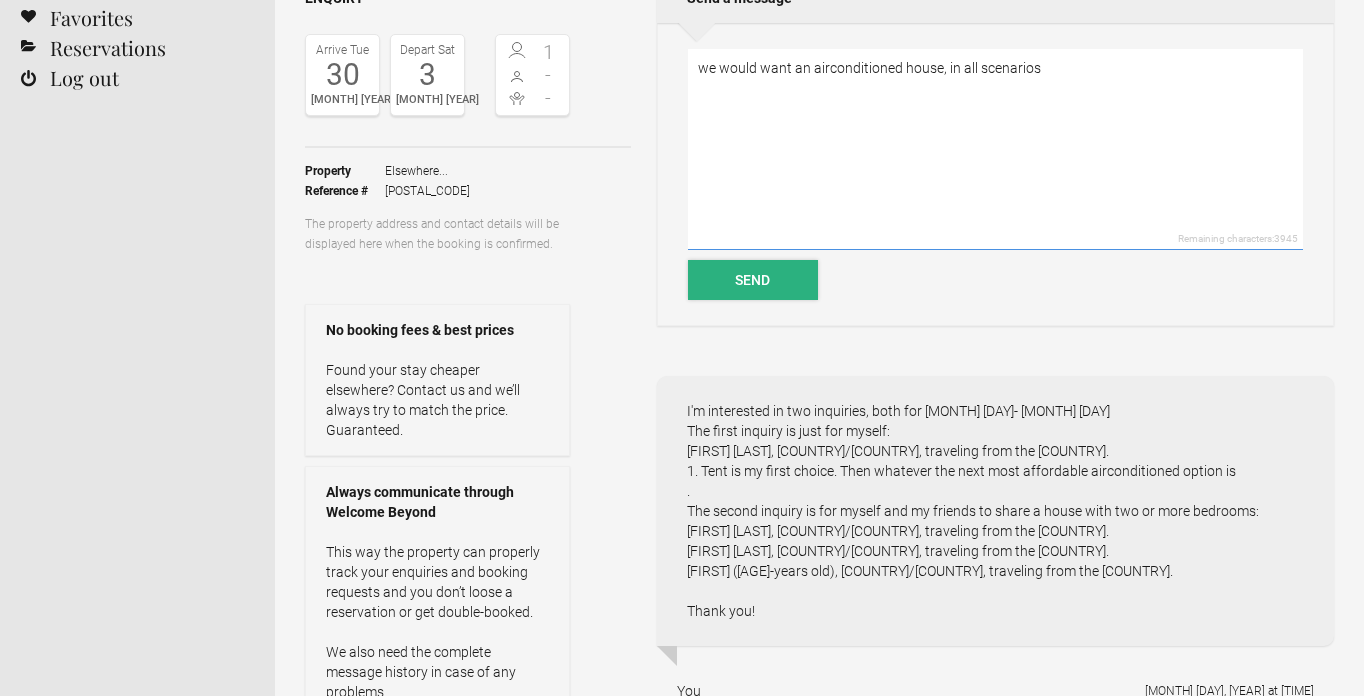 type on "we would want an airconditioned house, in all scenarios" 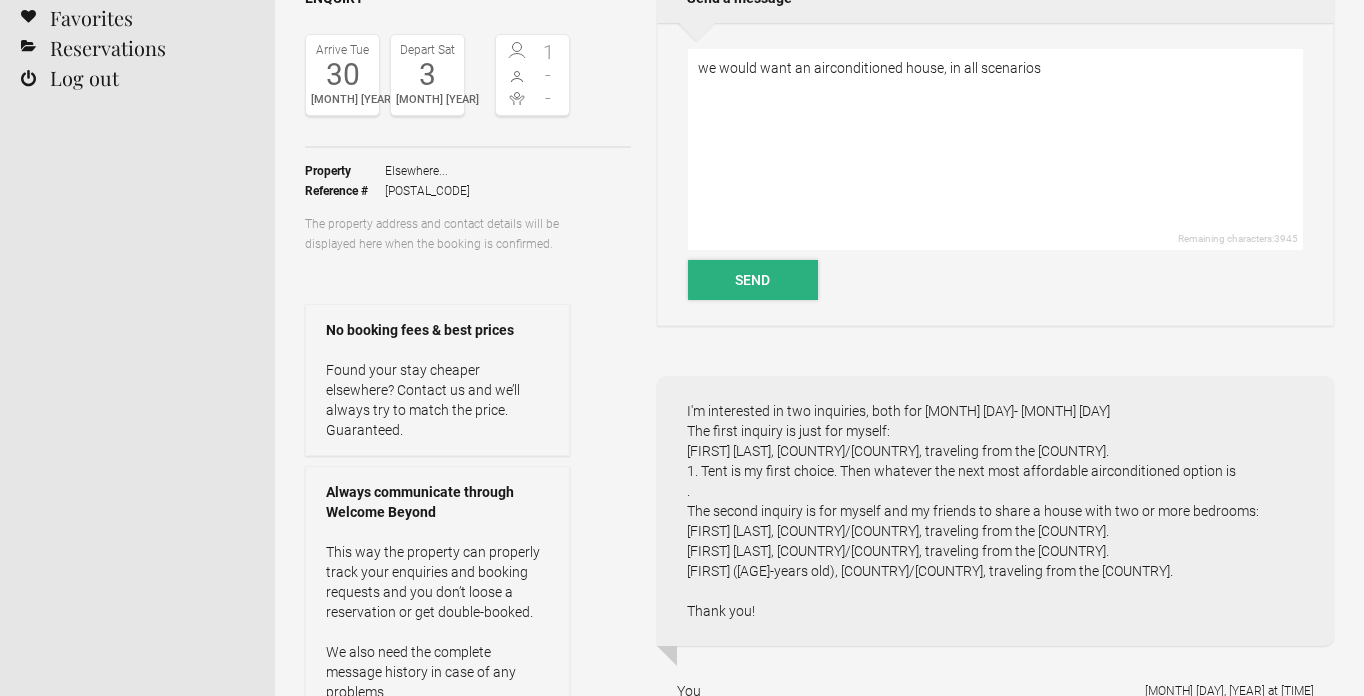 click on "Send" at bounding box center [753, 280] 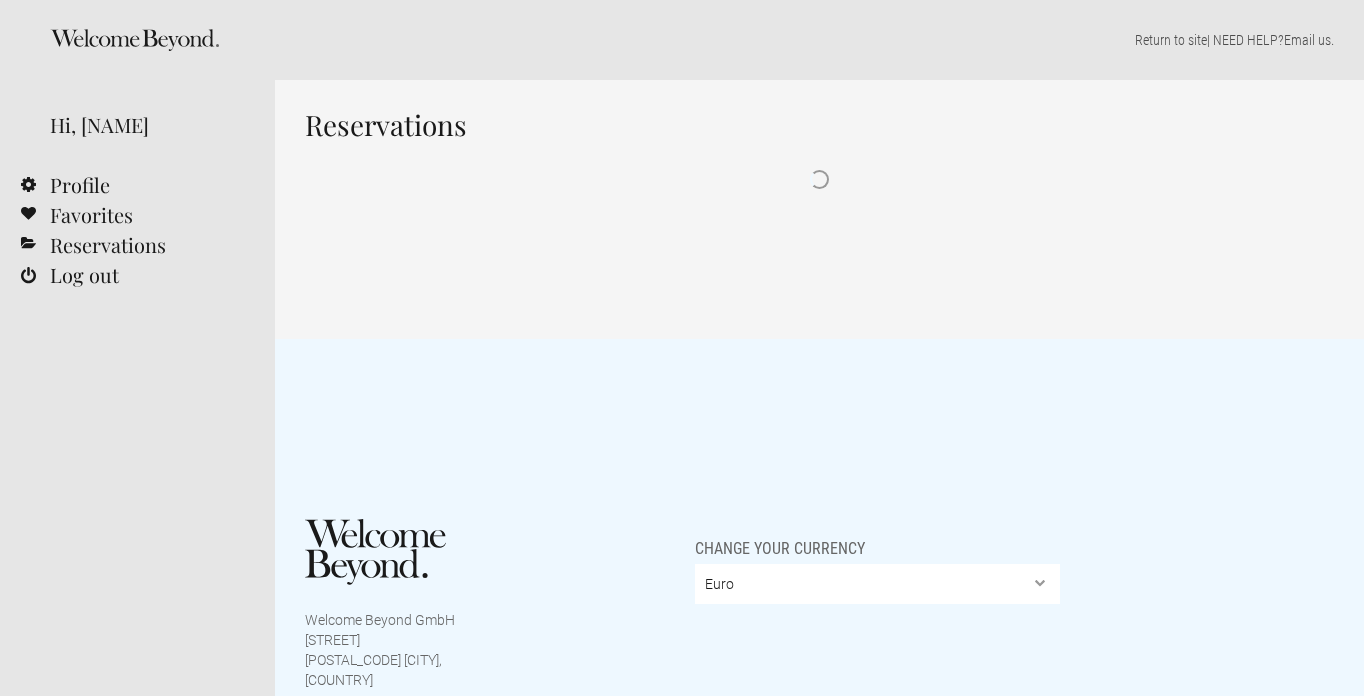 scroll, scrollTop: 0, scrollLeft: 0, axis: both 